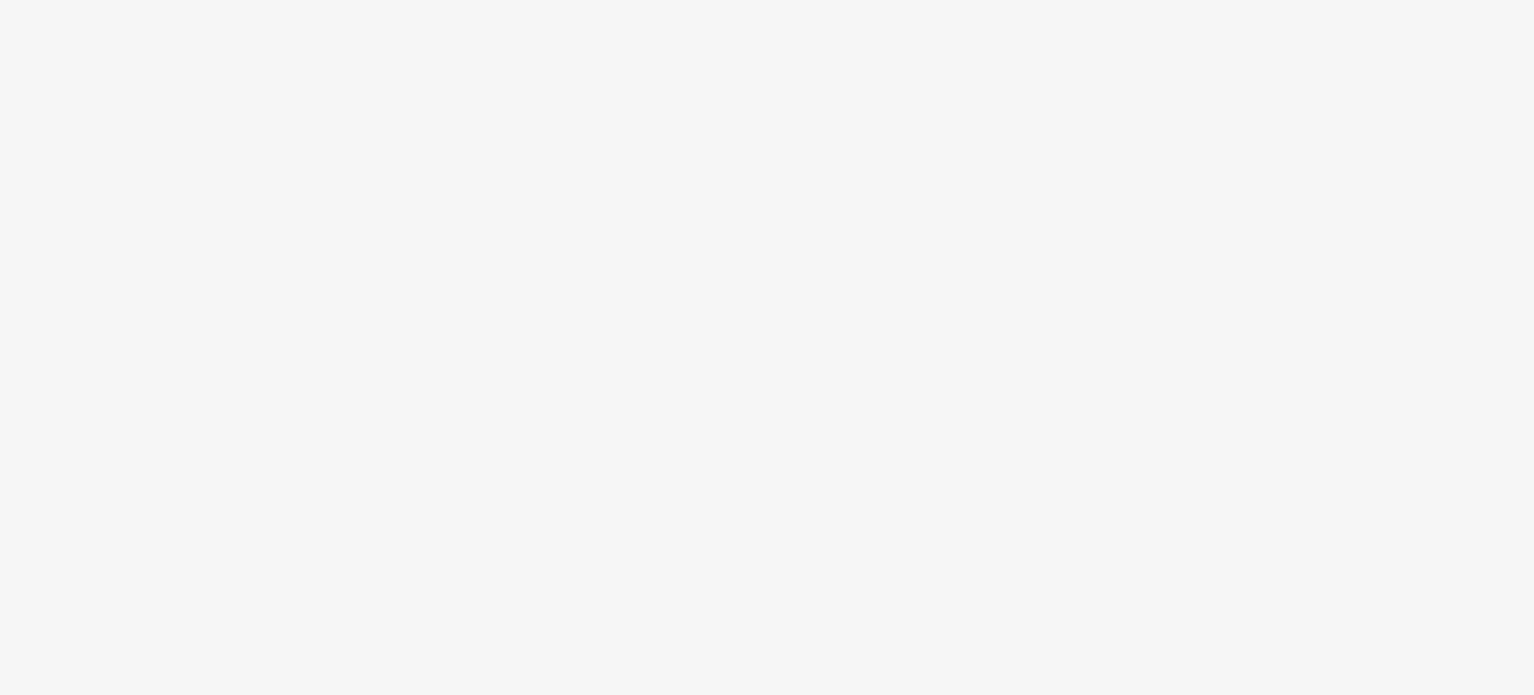 scroll, scrollTop: 0, scrollLeft: 0, axis: both 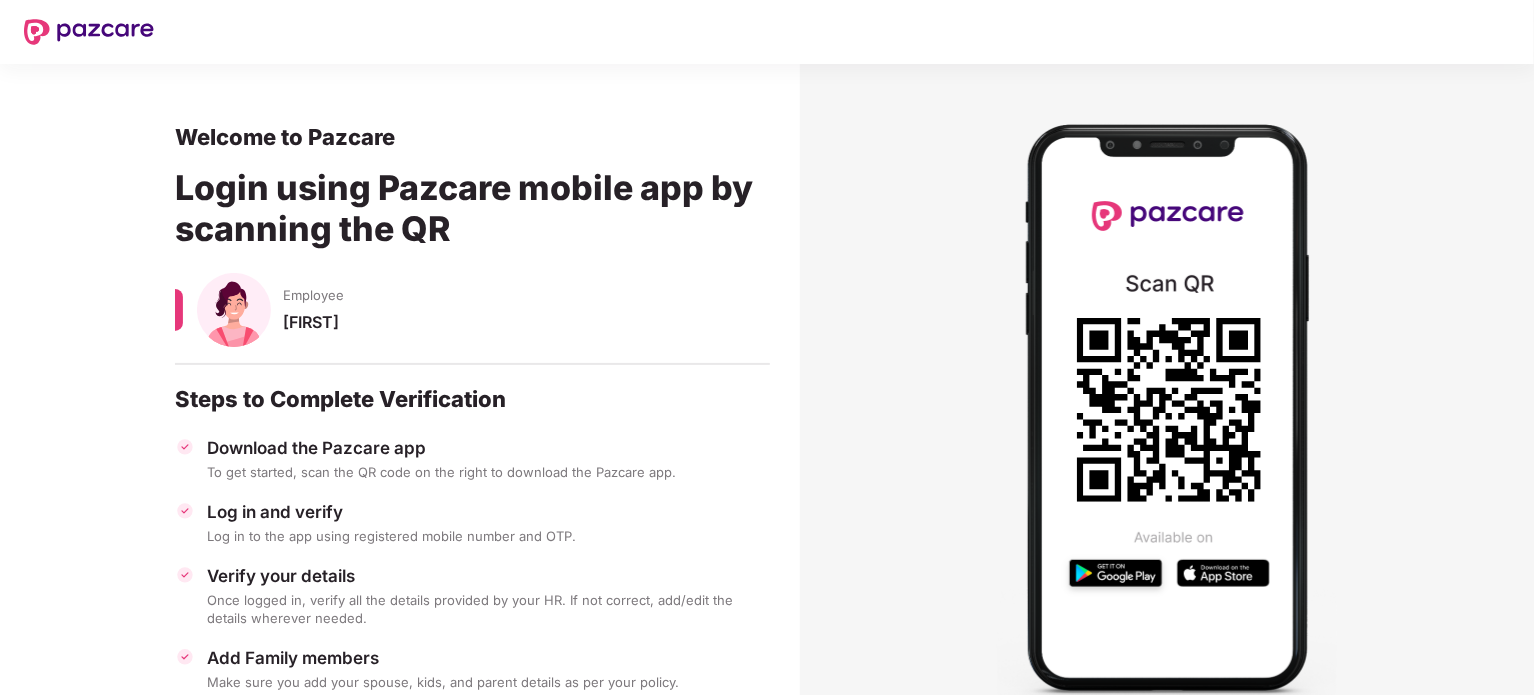 click at bounding box center [1167, 408] 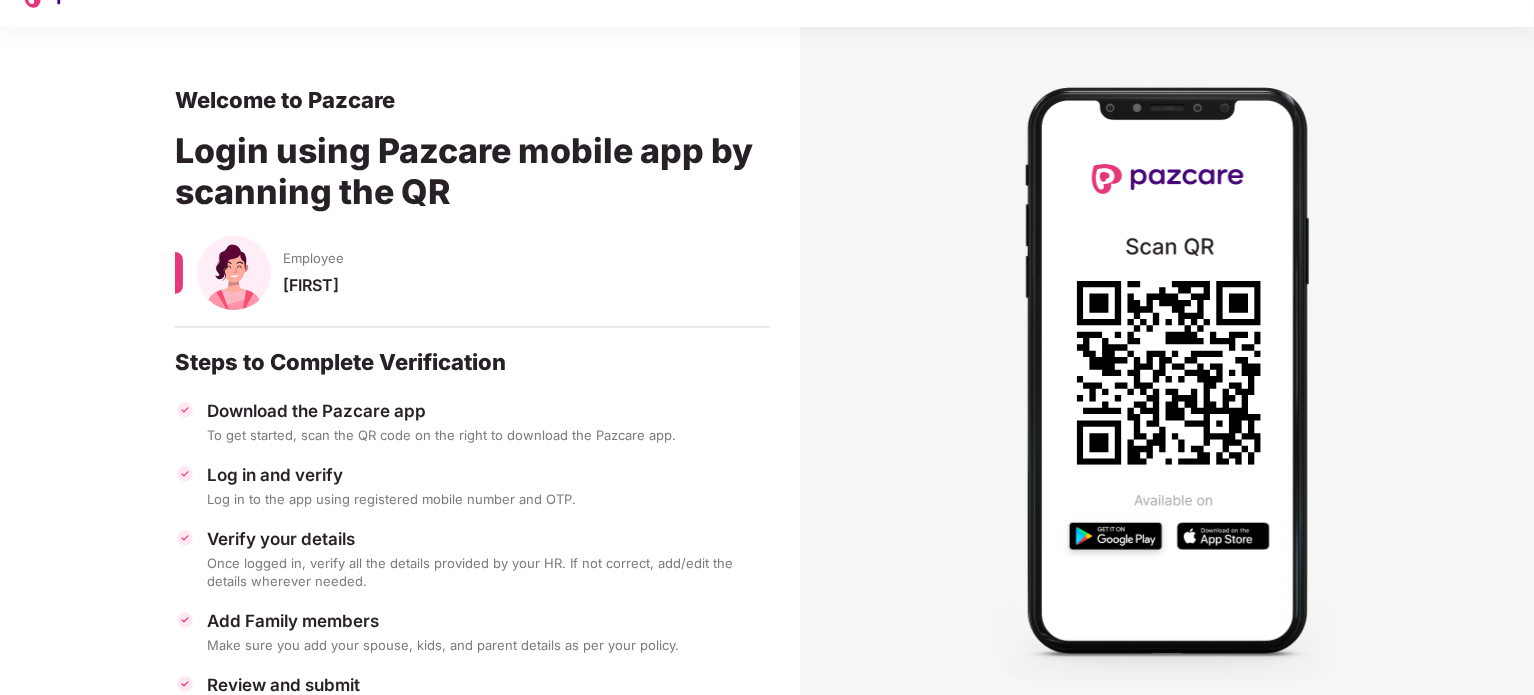 scroll, scrollTop: 0, scrollLeft: 0, axis: both 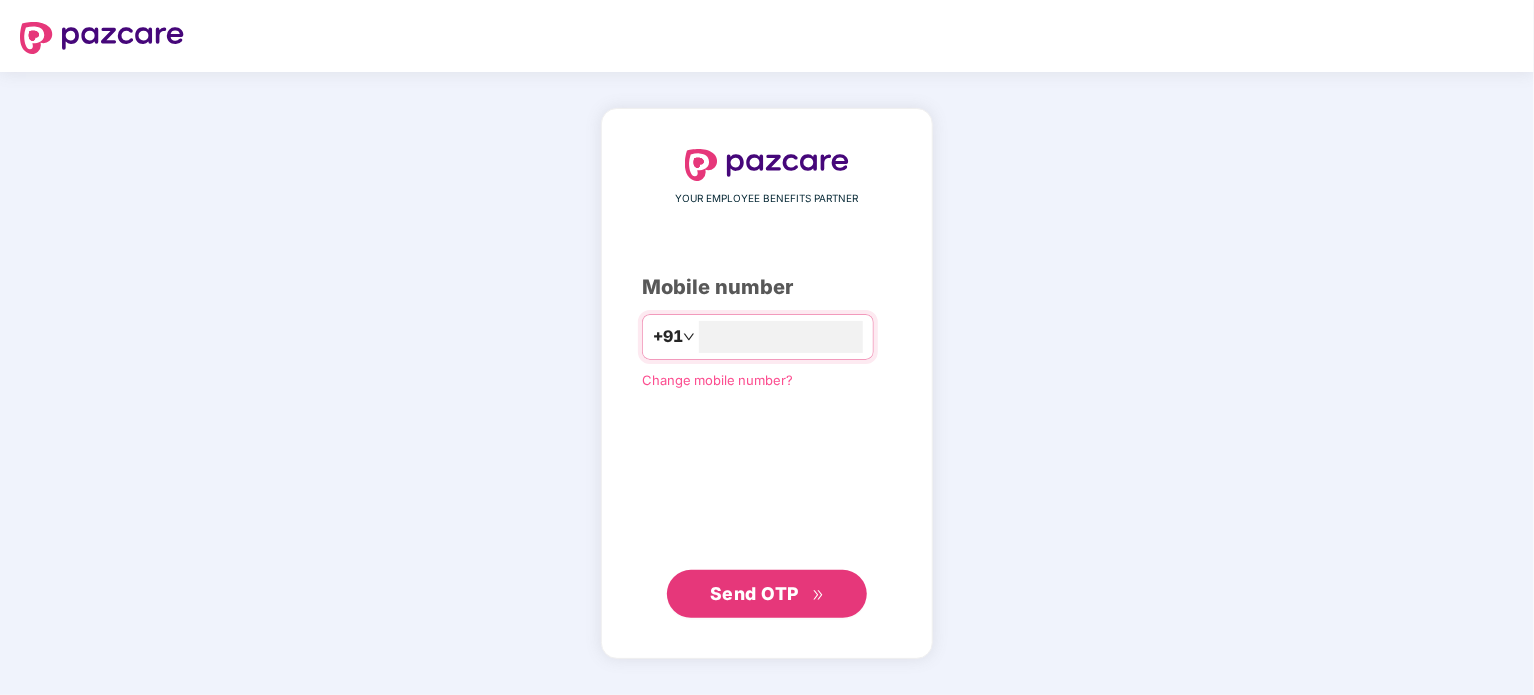 type on "**********" 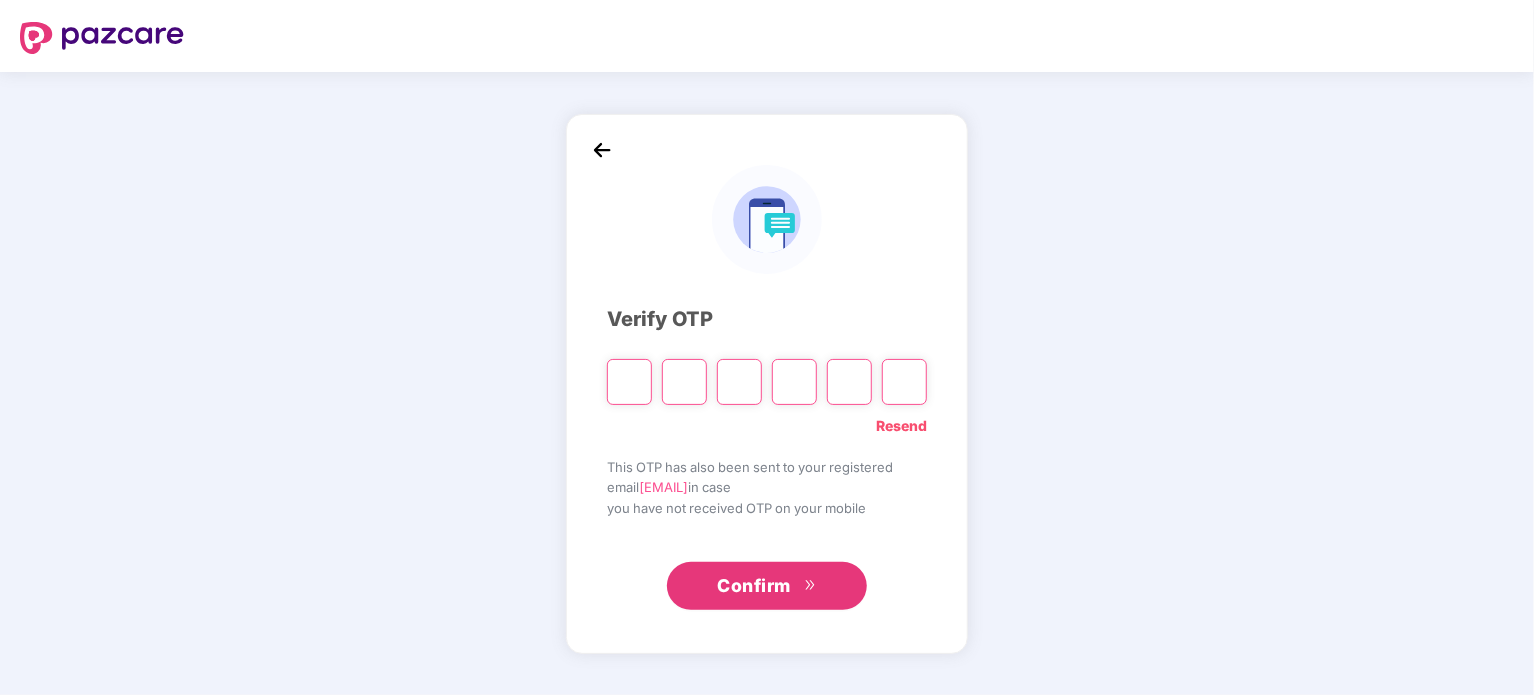 type on "*" 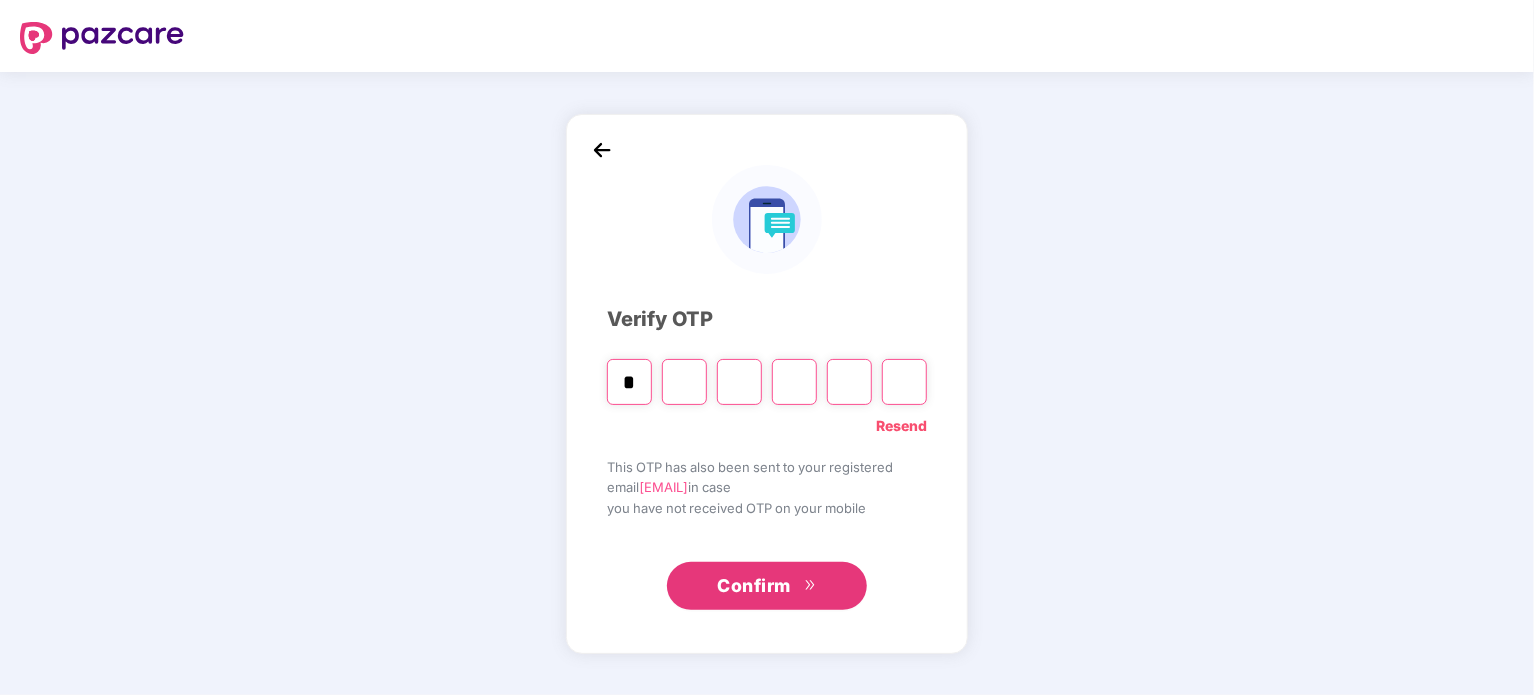 type on "*" 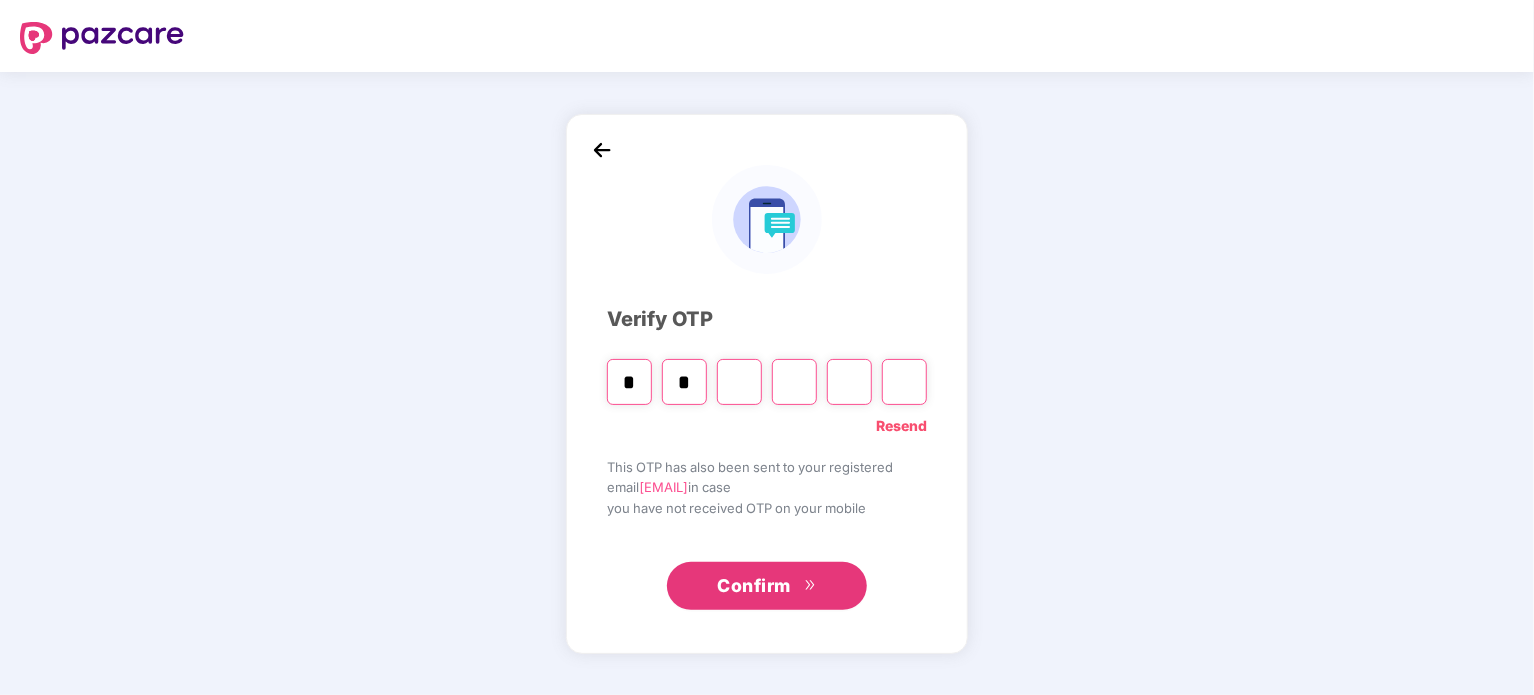 type on "*" 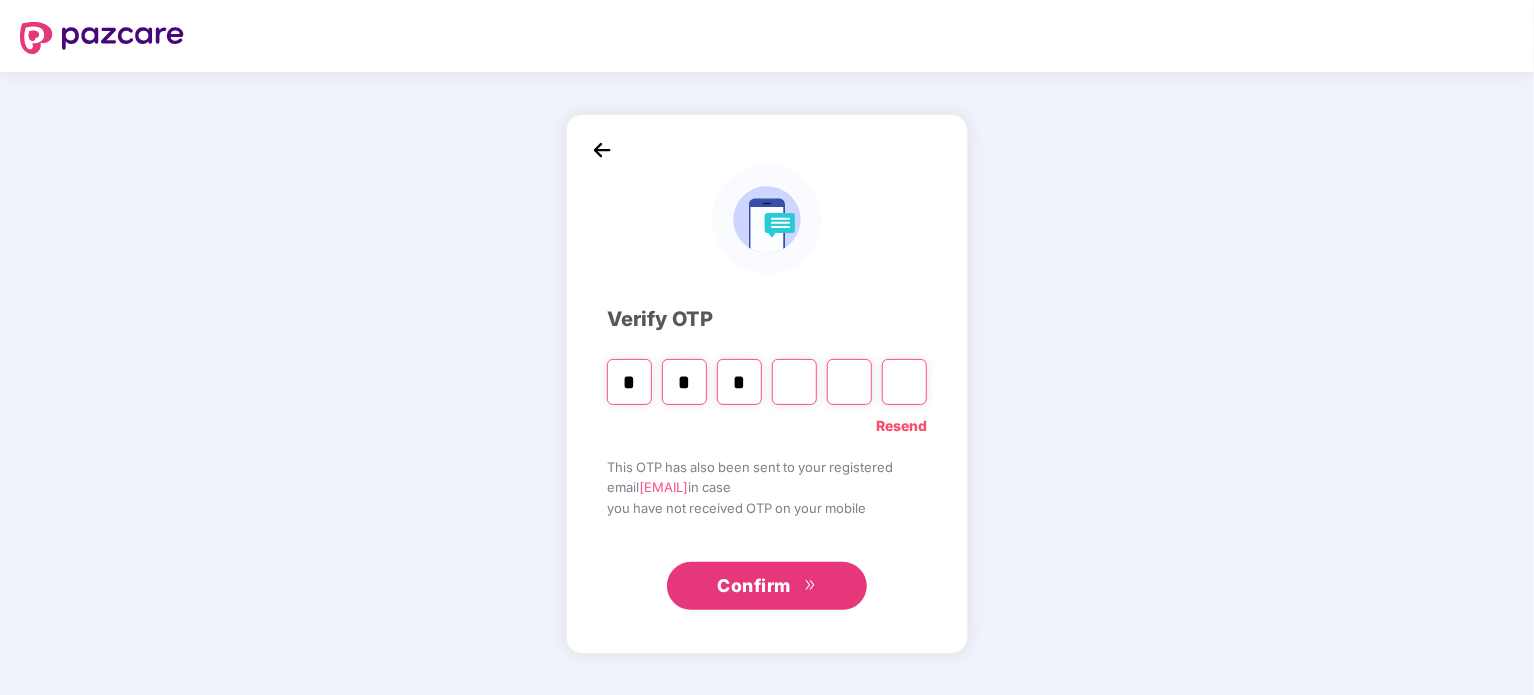 type on "*" 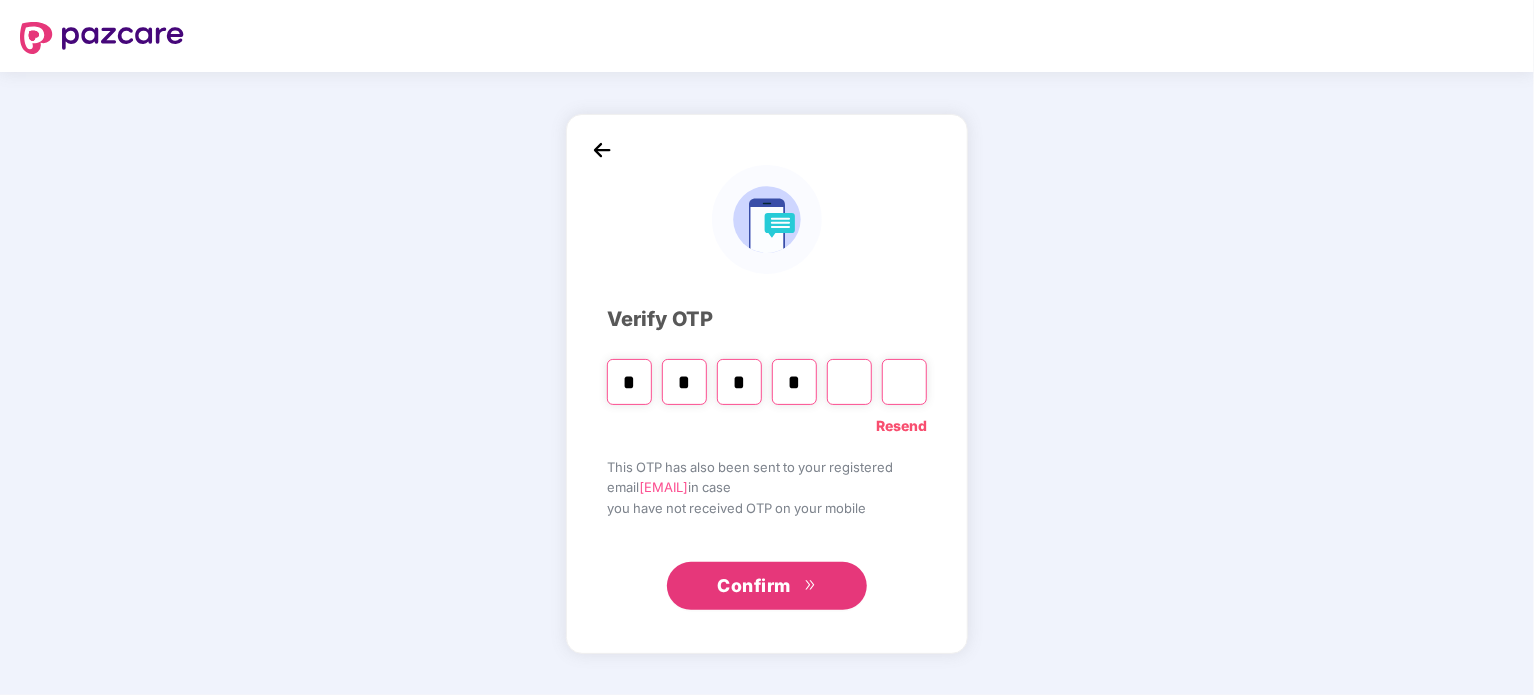 type on "*" 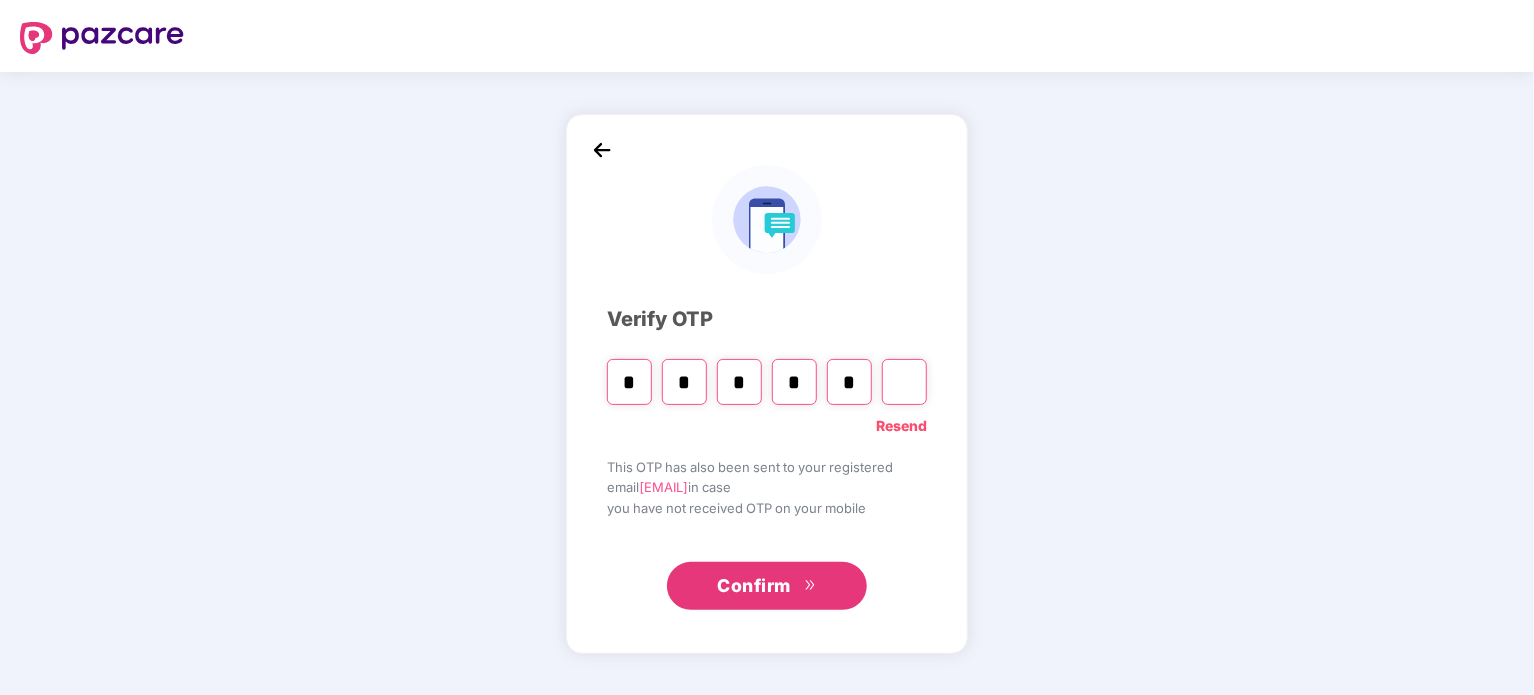 type on "*" 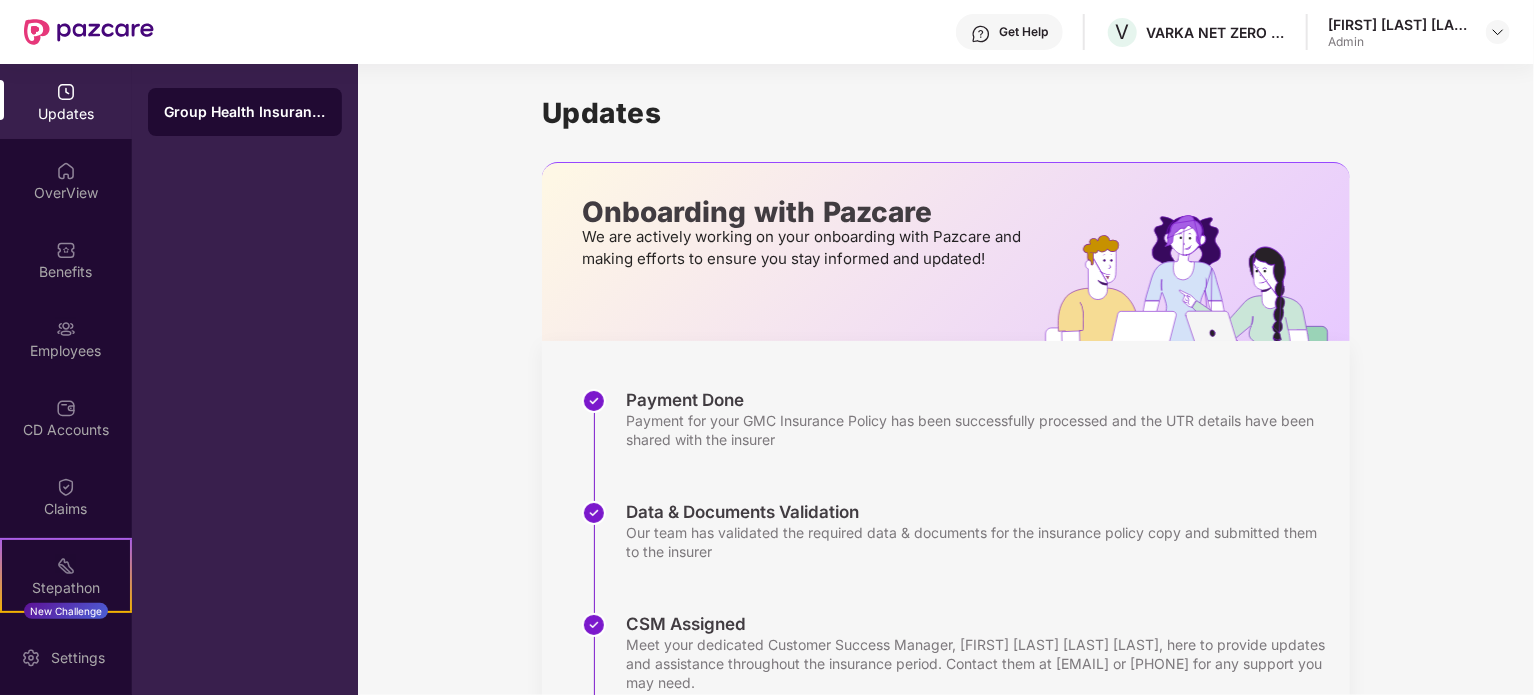 click on "[FIRST] [LAST]" at bounding box center (1398, 24) 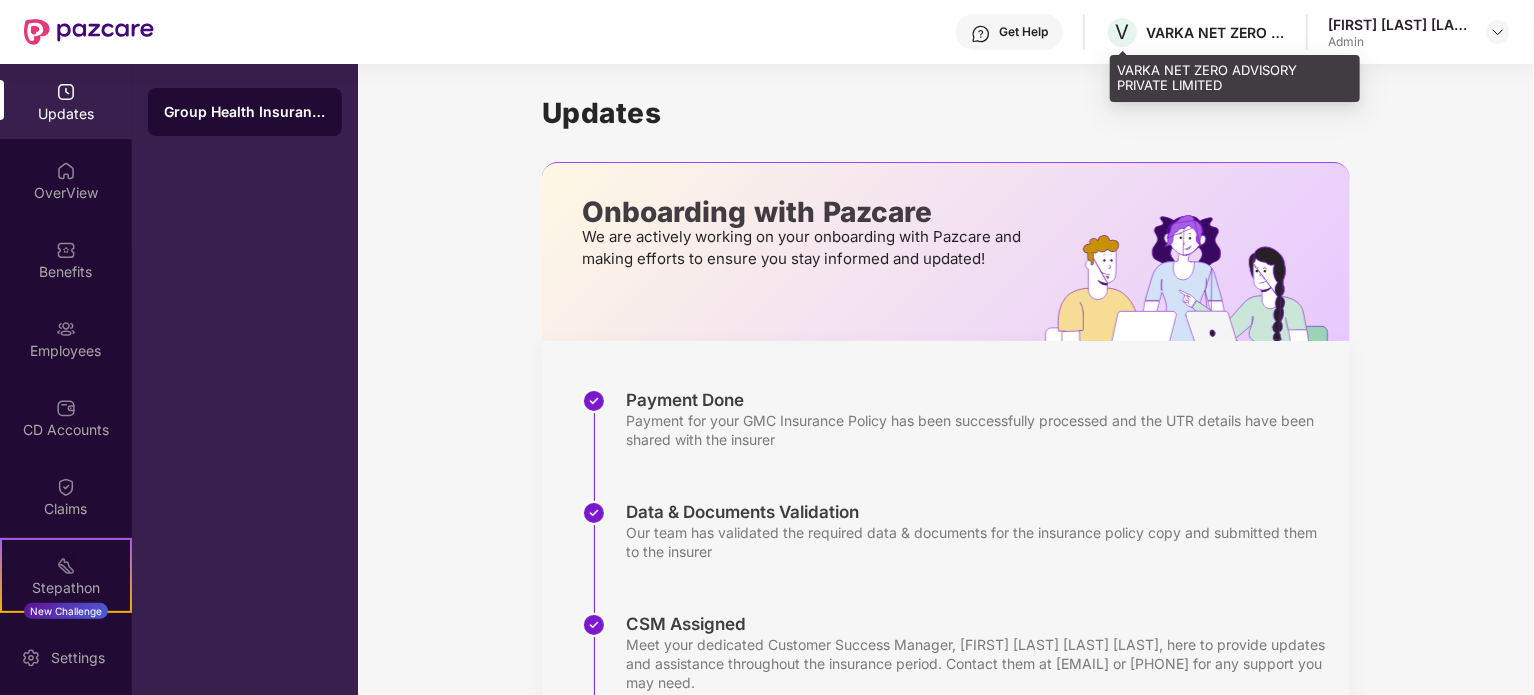 click on "VARKA NET ZERO ADVISORY PRIVATE LIMITED" at bounding box center [1216, 32] 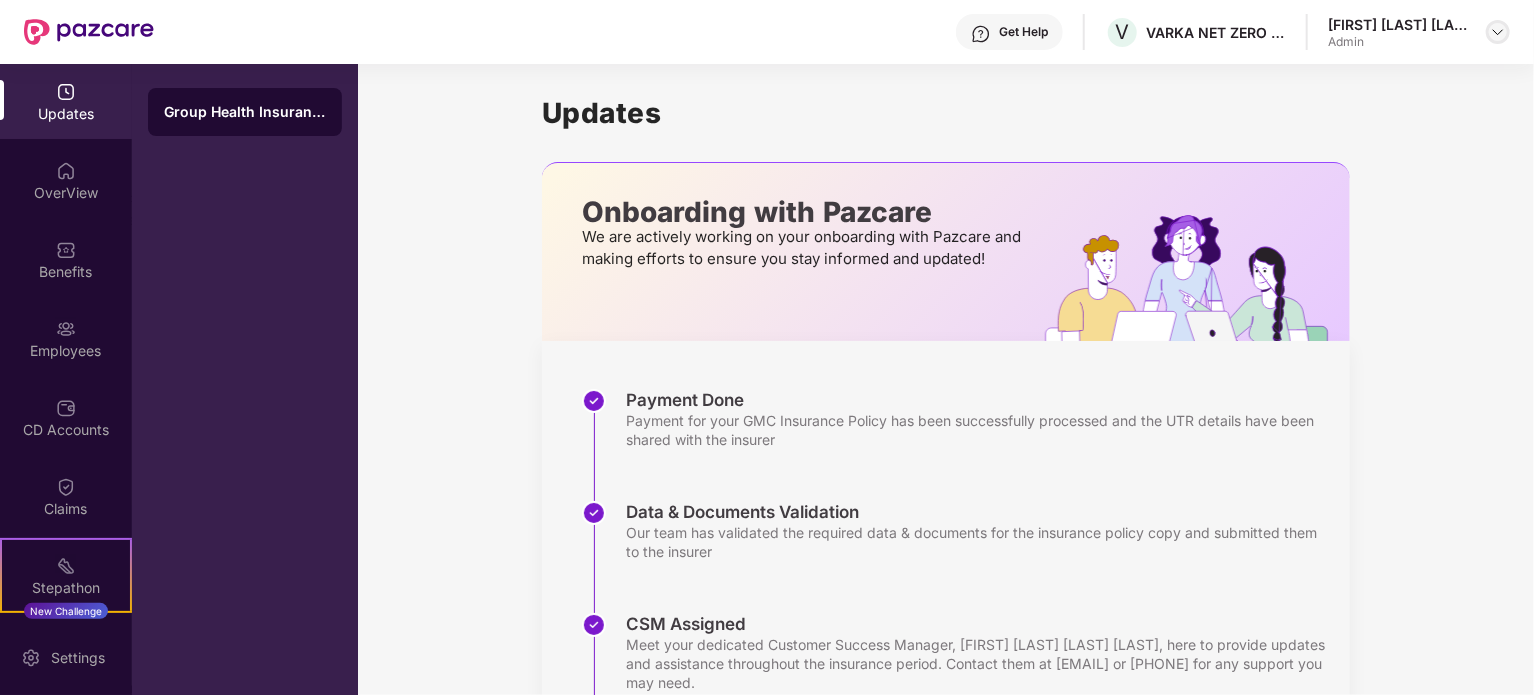 click at bounding box center (1498, 32) 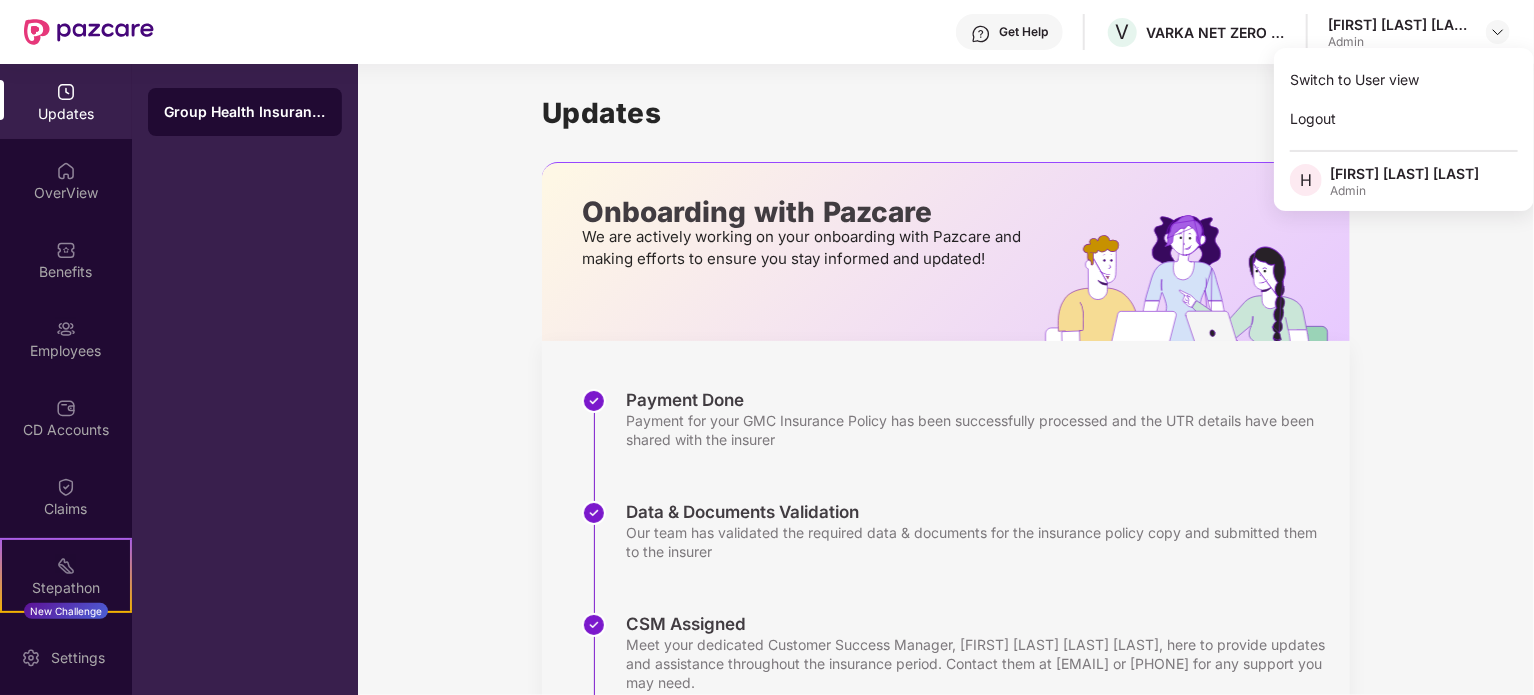 click on "Updates" at bounding box center (946, 113) 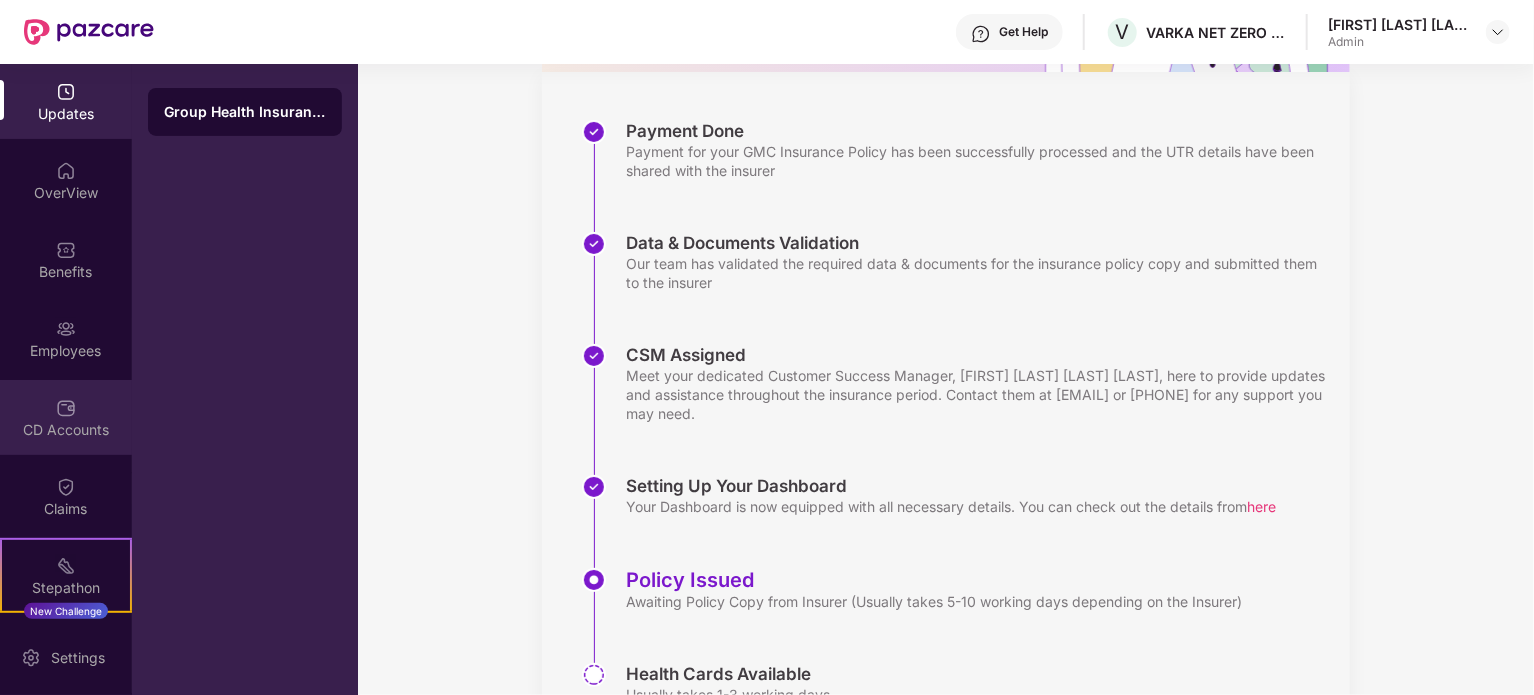 scroll, scrollTop: 368, scrollLeft: 0, axis: vertical 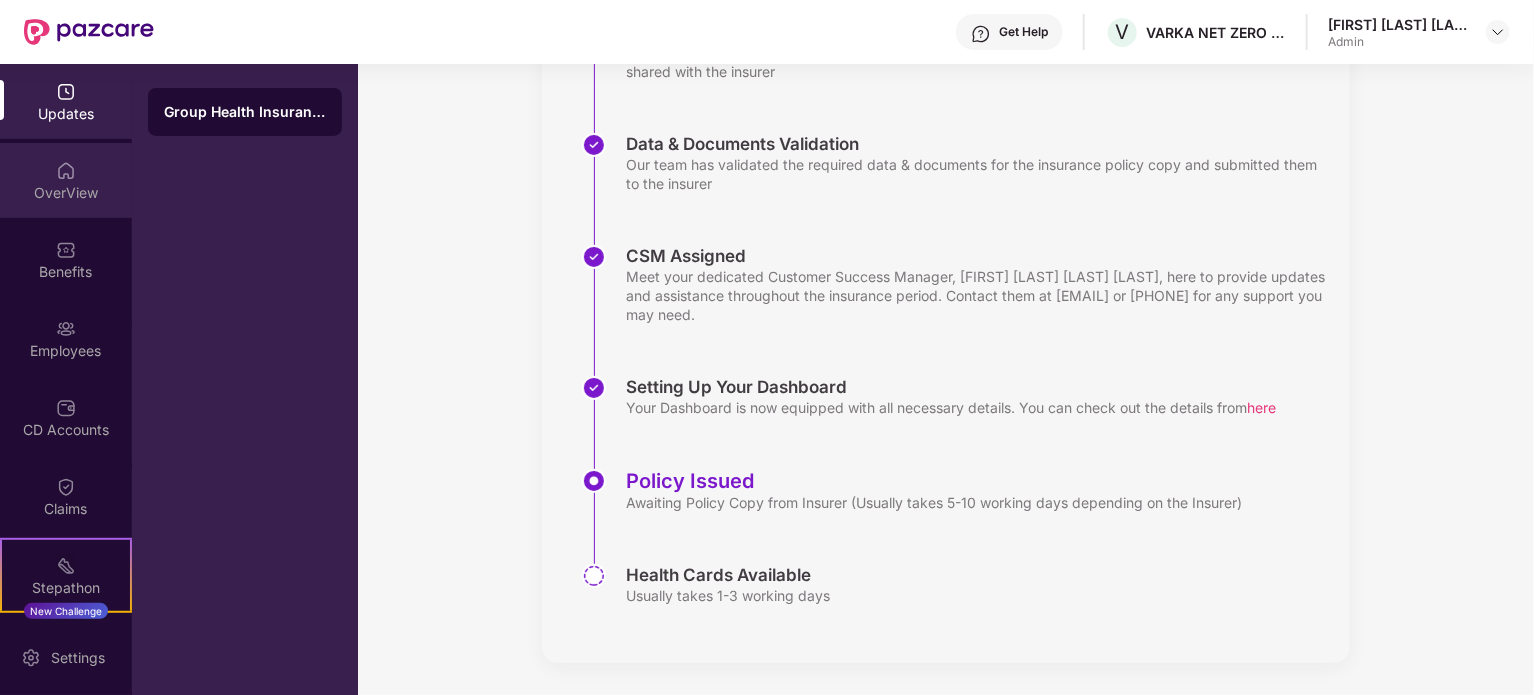 click on "OverView" at bounding box center (66, 180) 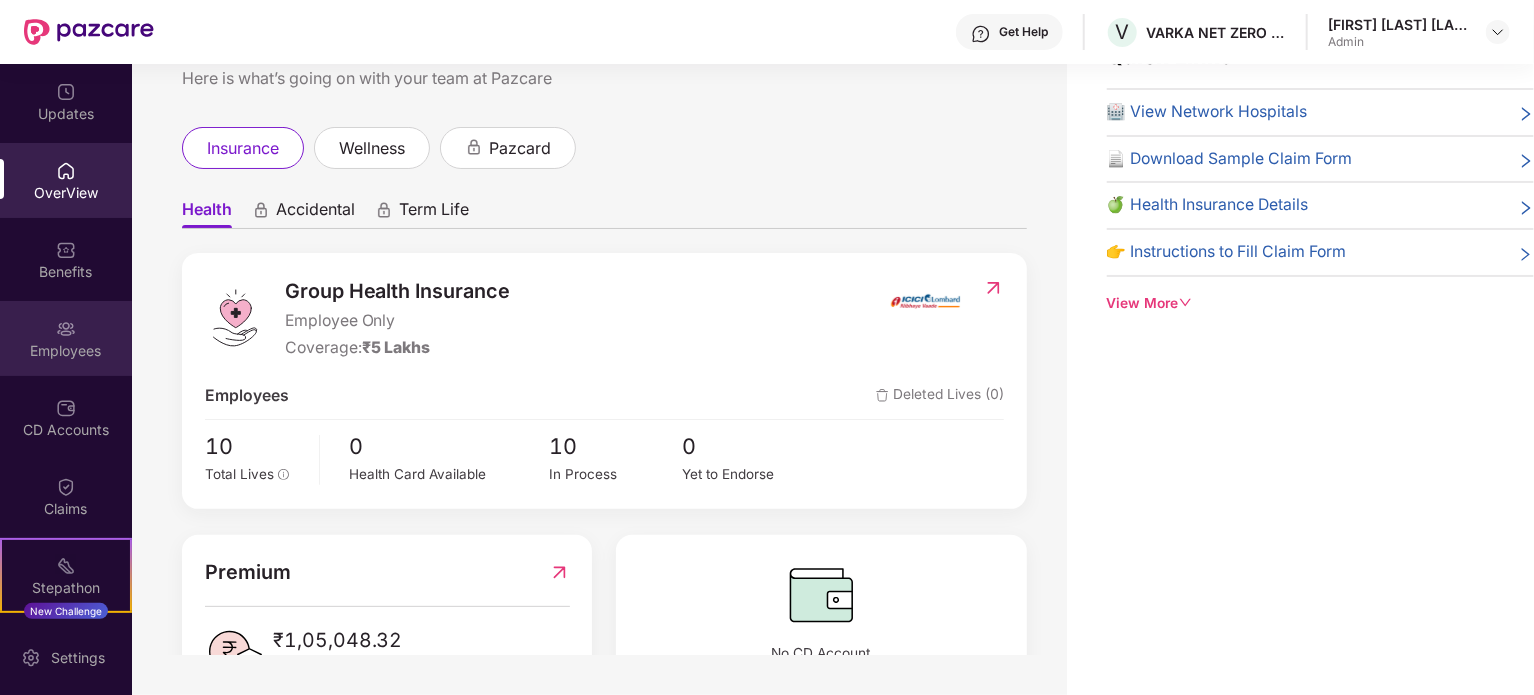 click at bounding box center (66, 329) 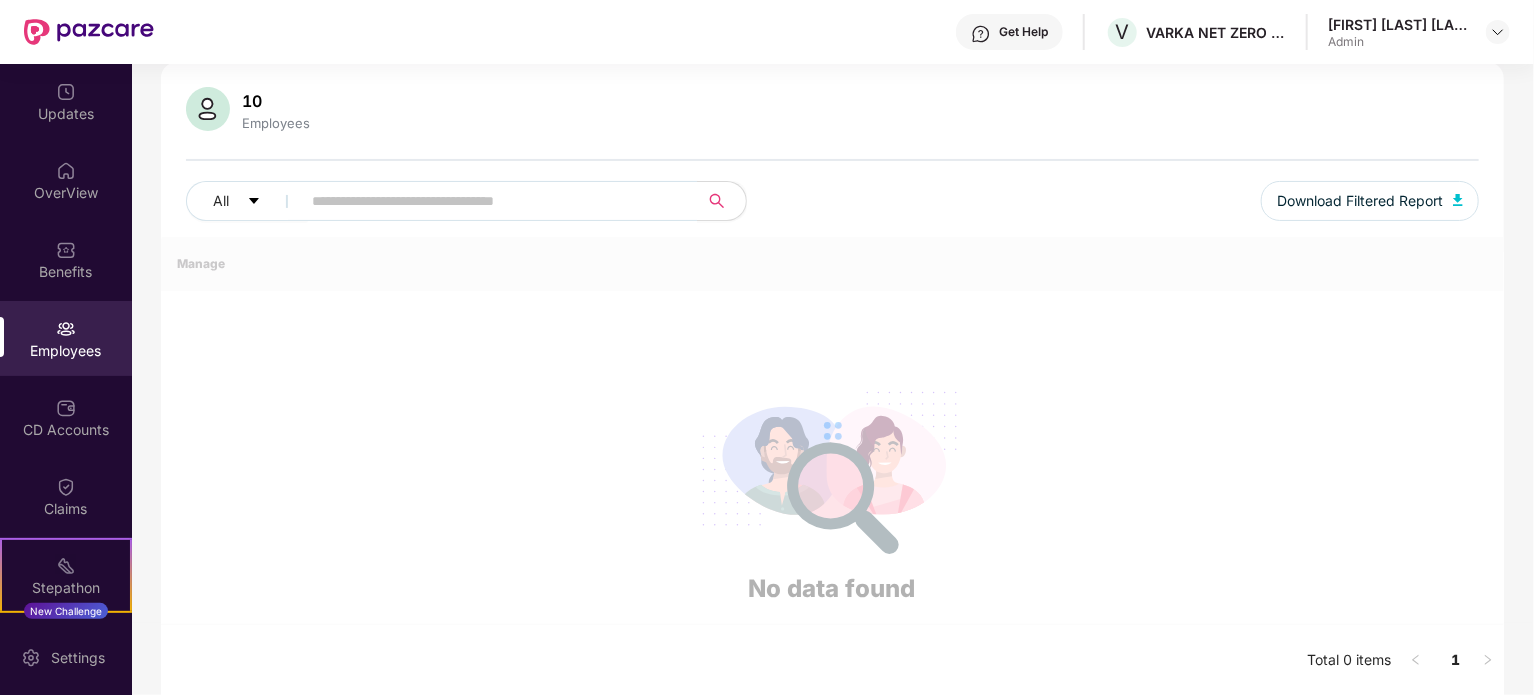 scroll, scrollTop: 368, scrollLeft: 0, axis: vertical 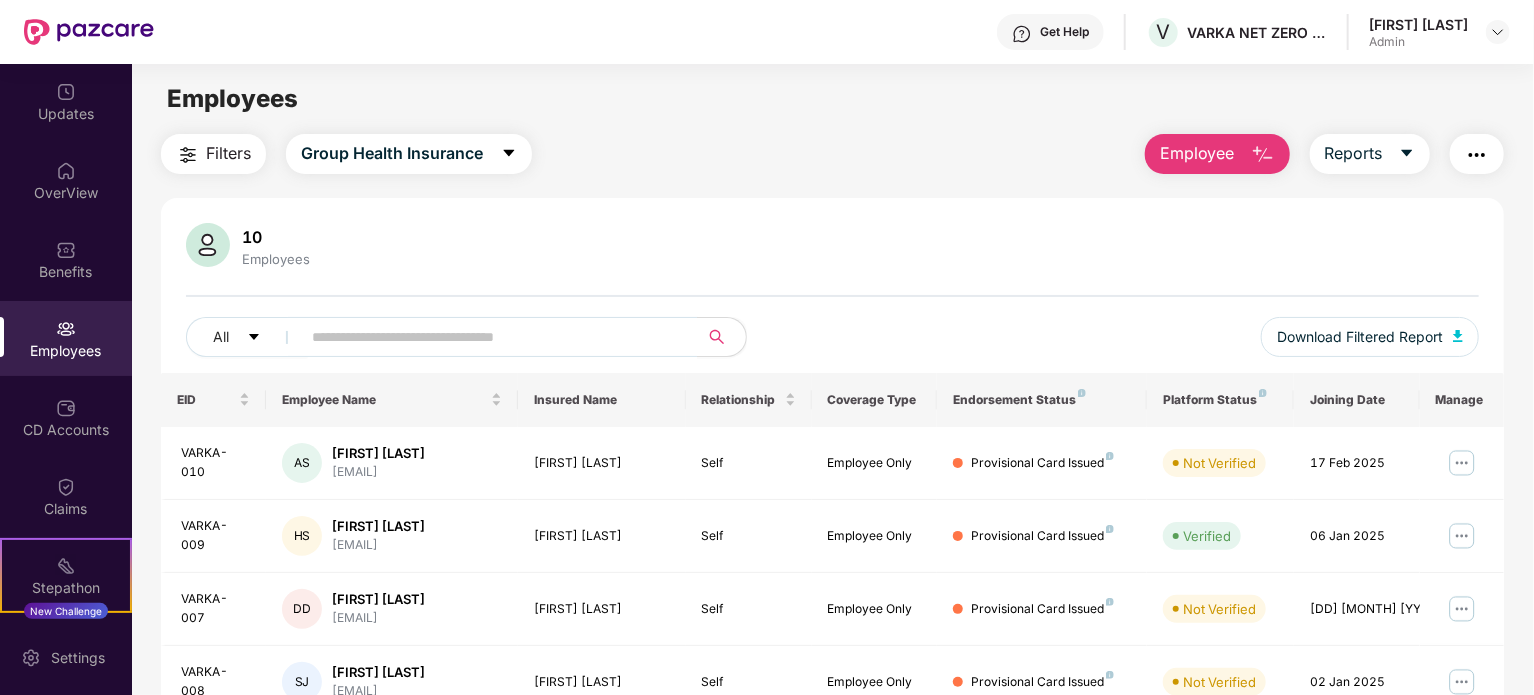 click on "10 Employees" at bounding box center [832, 247] 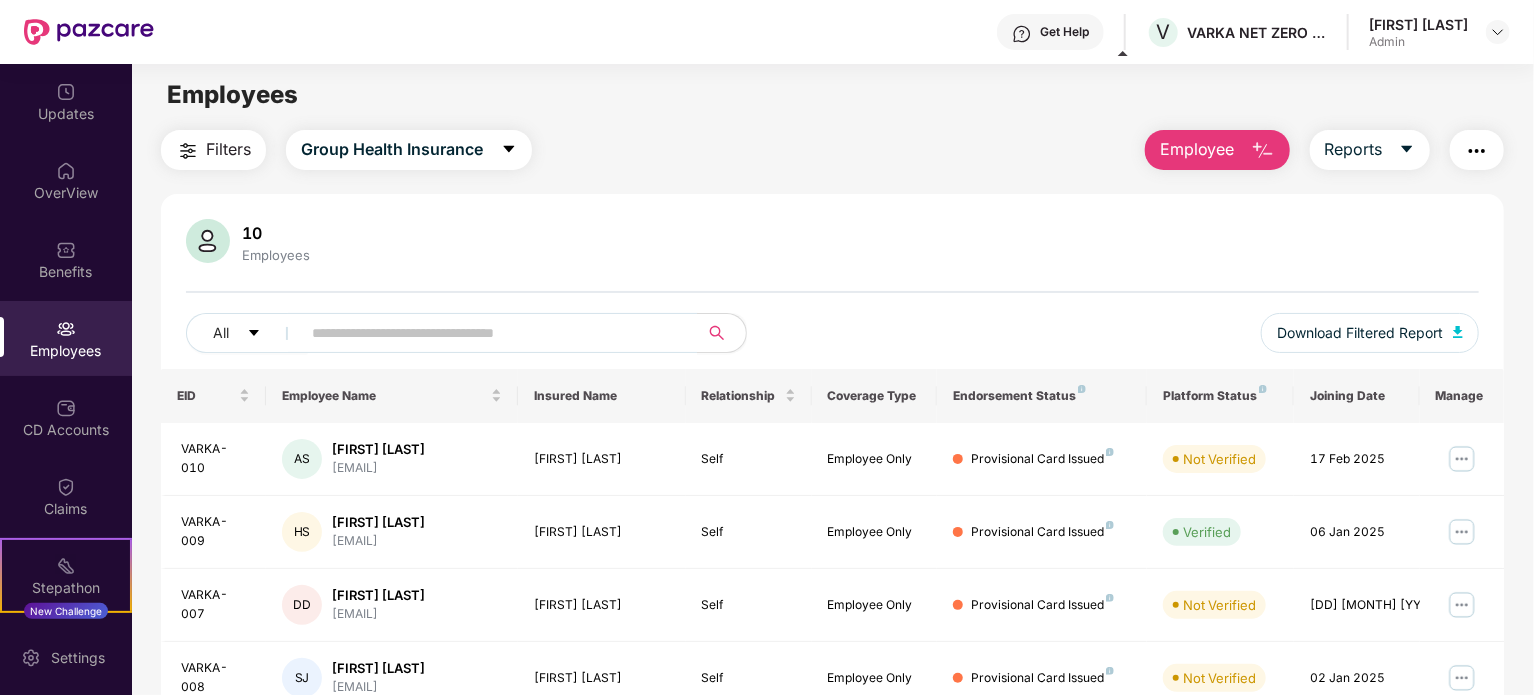 scroll, scrollTop: 0, scrollLeft: 0, axis: both 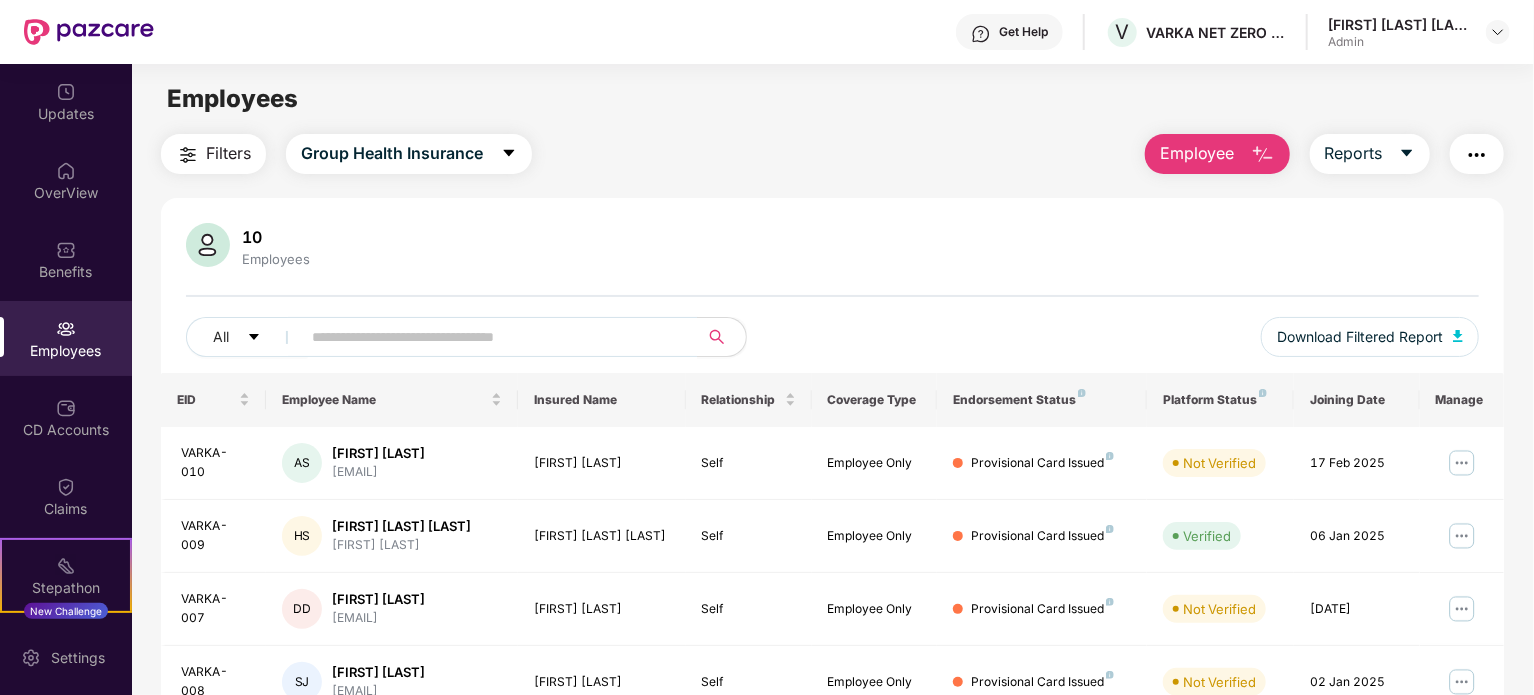 click on "10 Employees" at bounding box center [832, 247] 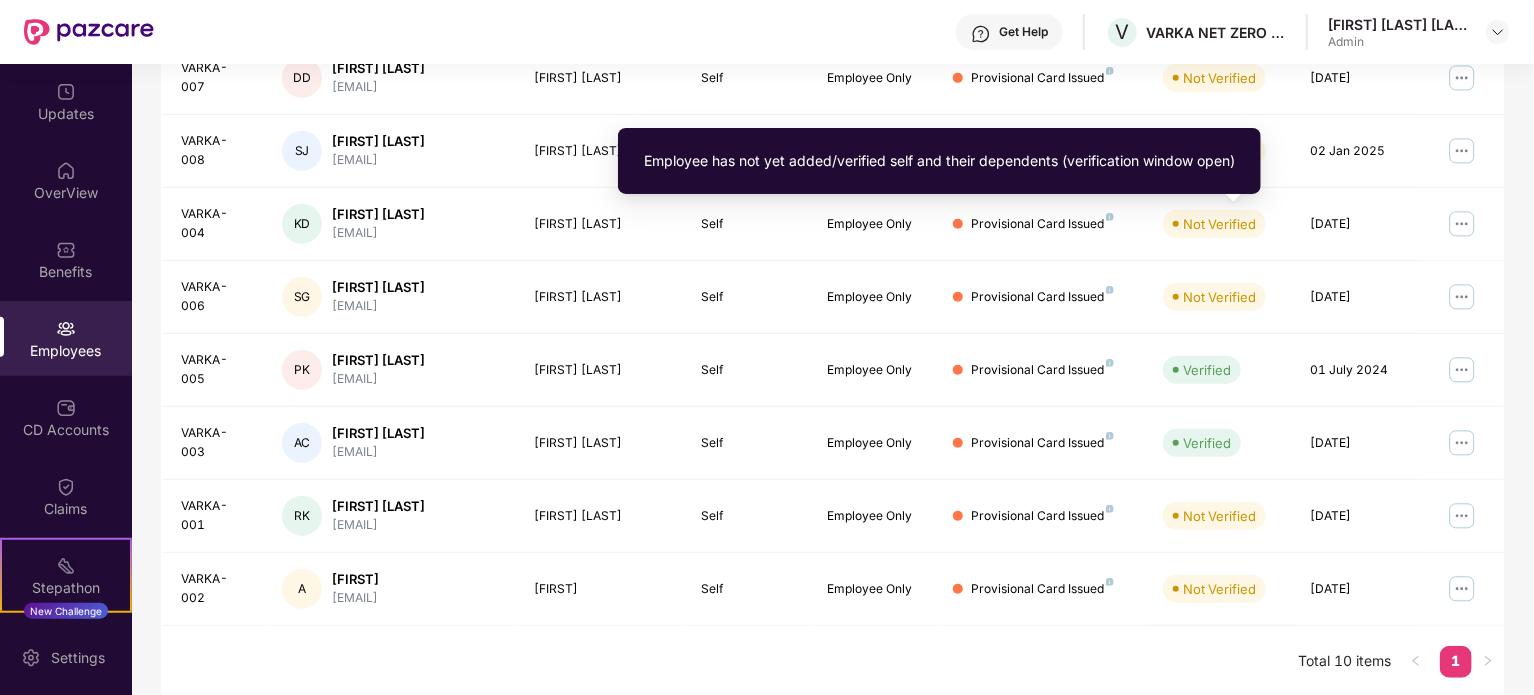 scroll, scrollTop: 491, scrollLeft: 0, axis: vertical 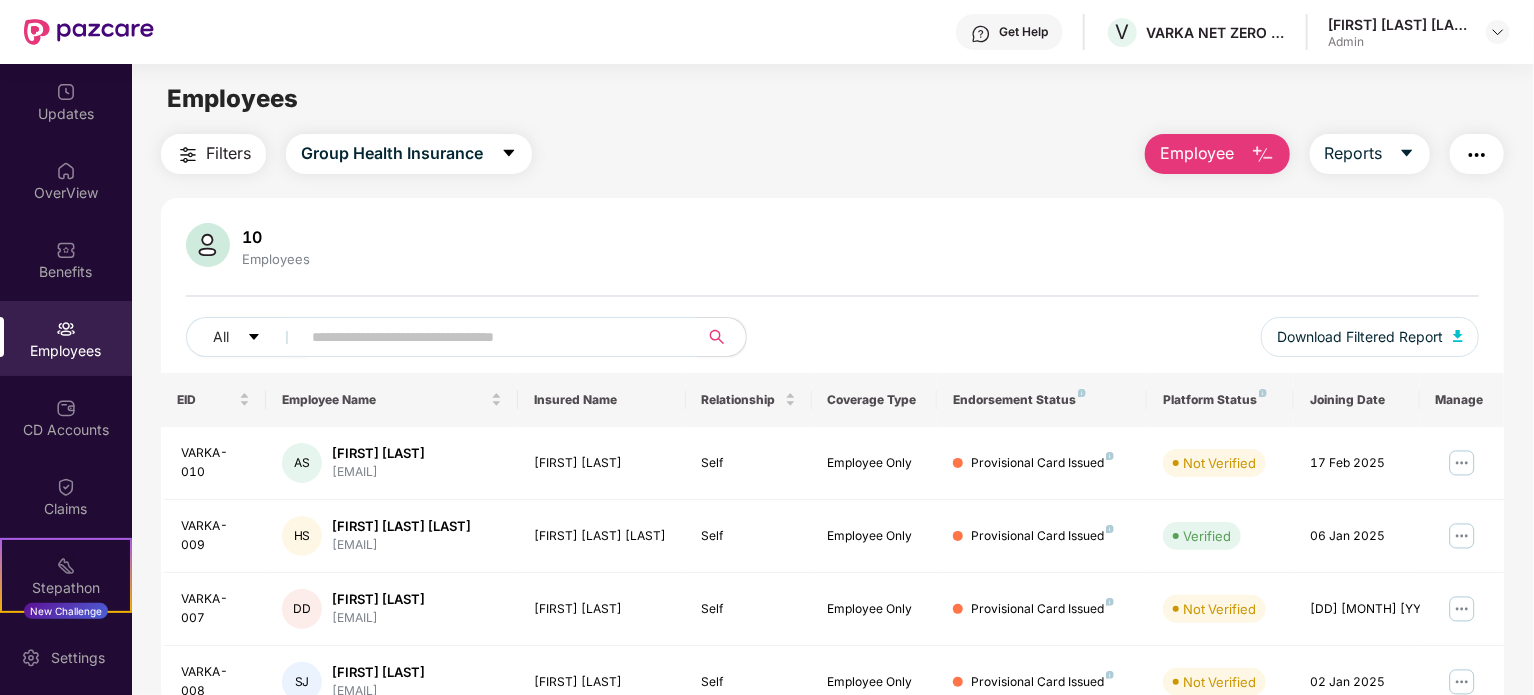 click on "10 Employees" at bounding box center [832, 247] 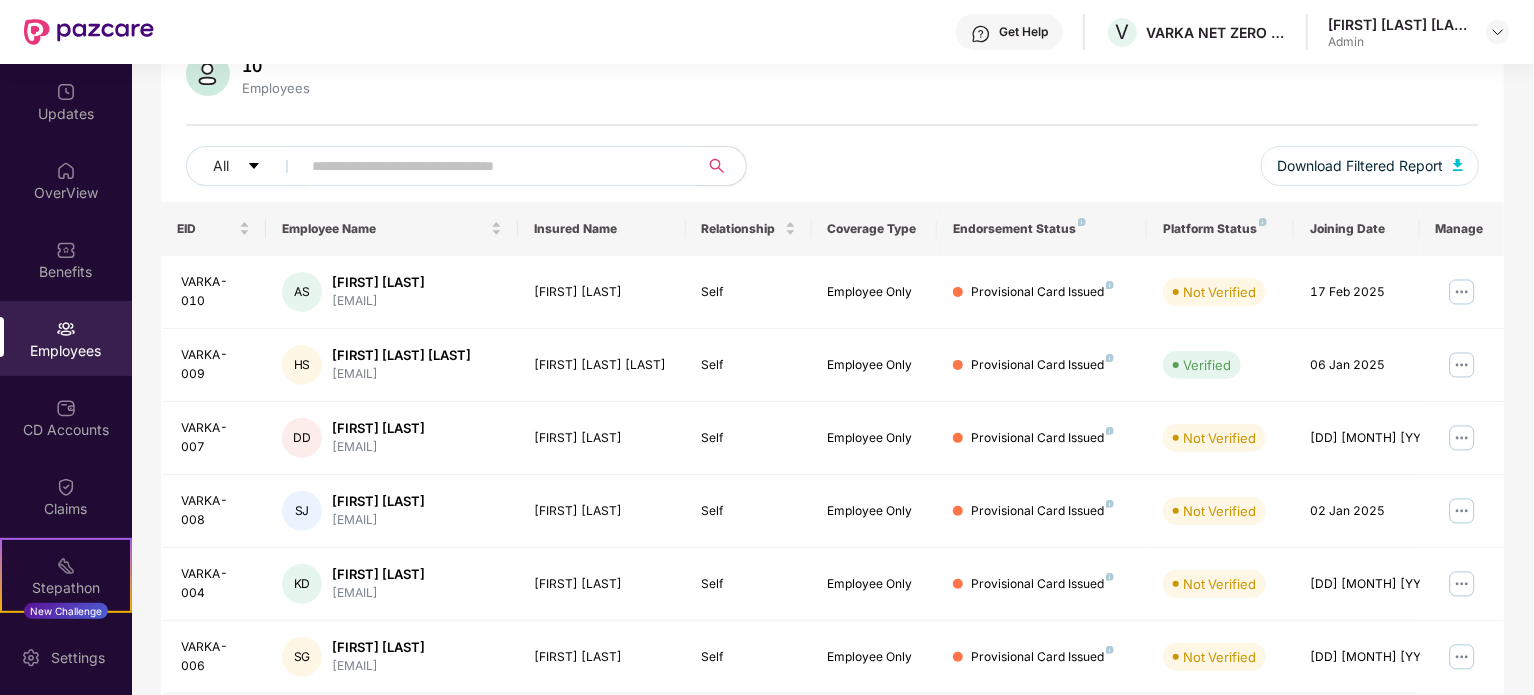scroll, scrollTop: 211, scrollLeft: 0, axis: vertical 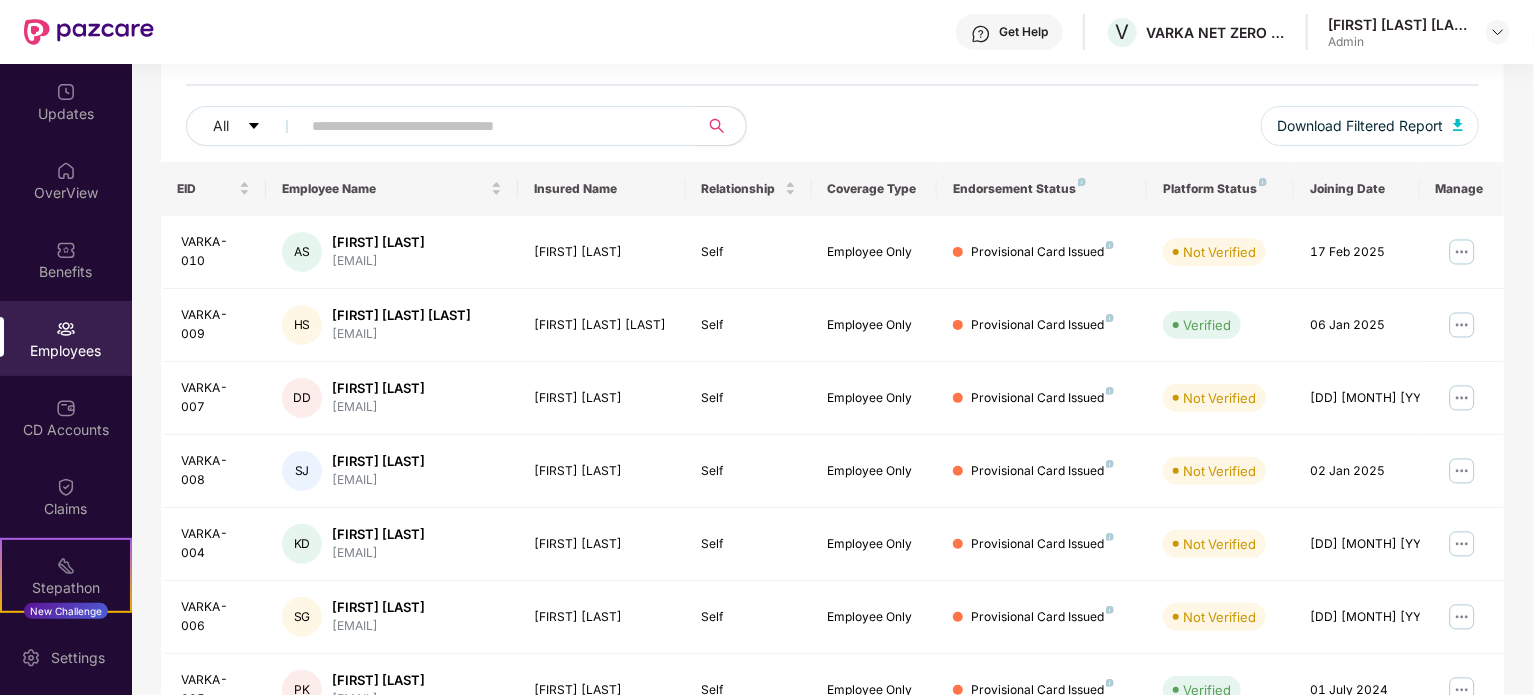 click on "[FIRST] [MIDDLE] [LAST]" at bounding box center (1398, 24) 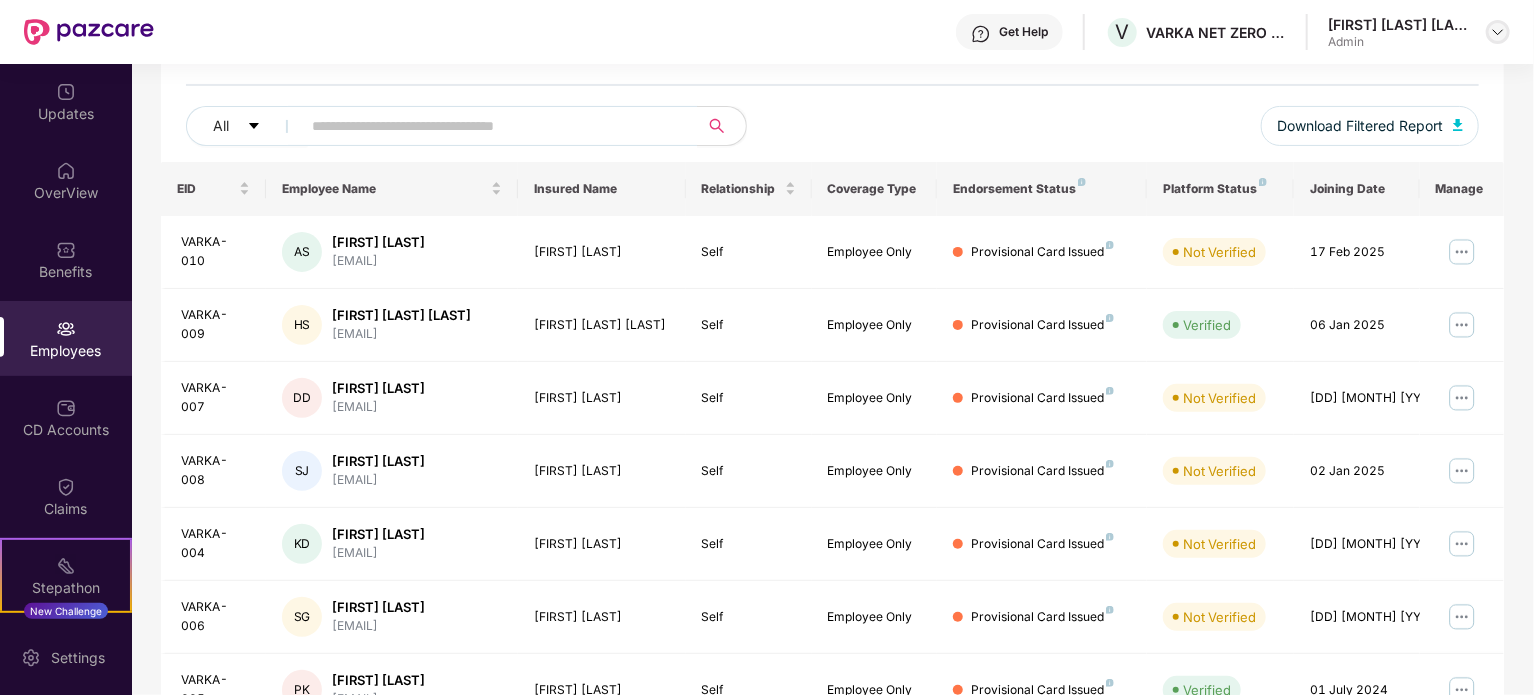 click at bounding box center [1498, 32] 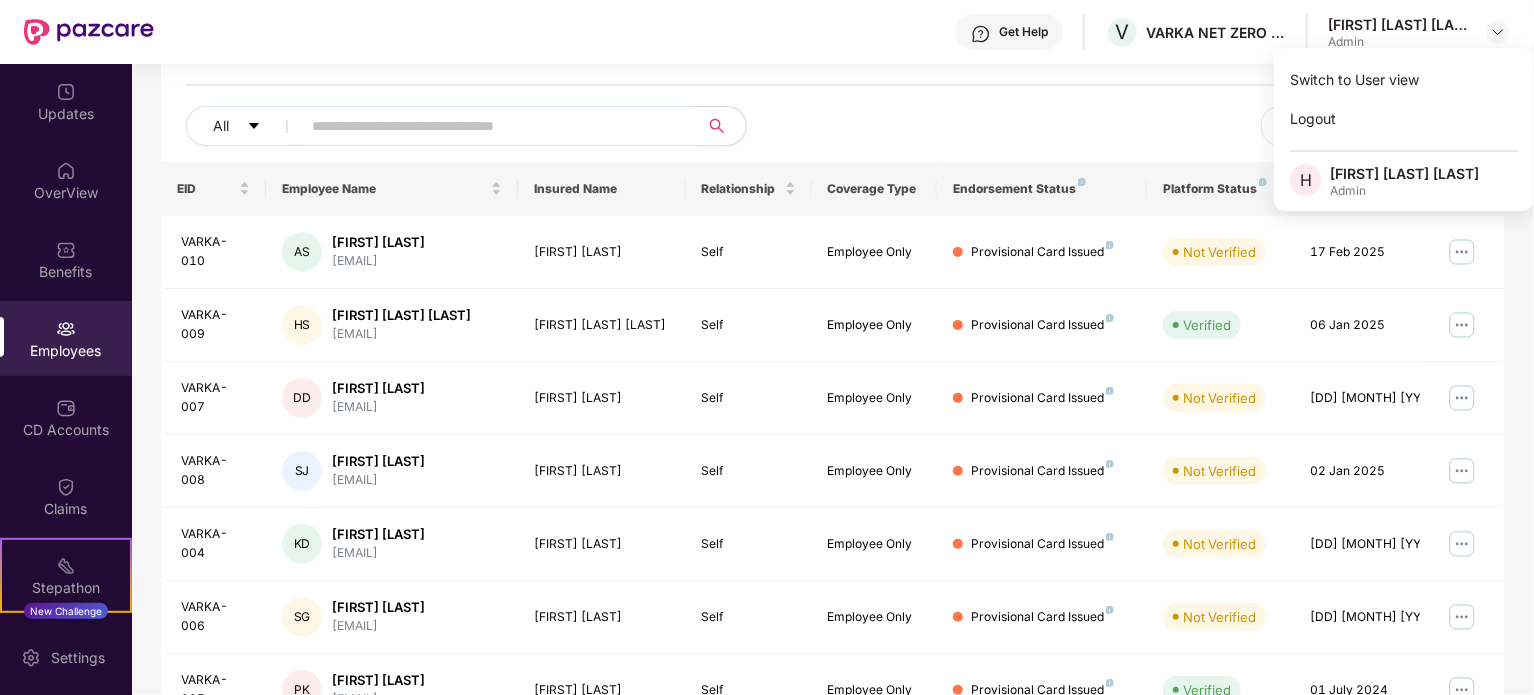 click on "Get Help V VARKA NET ZERO ADVISORY PRIVATE LIMITED Himani Vats Sharma Admin" at bounding box center (832, 32) 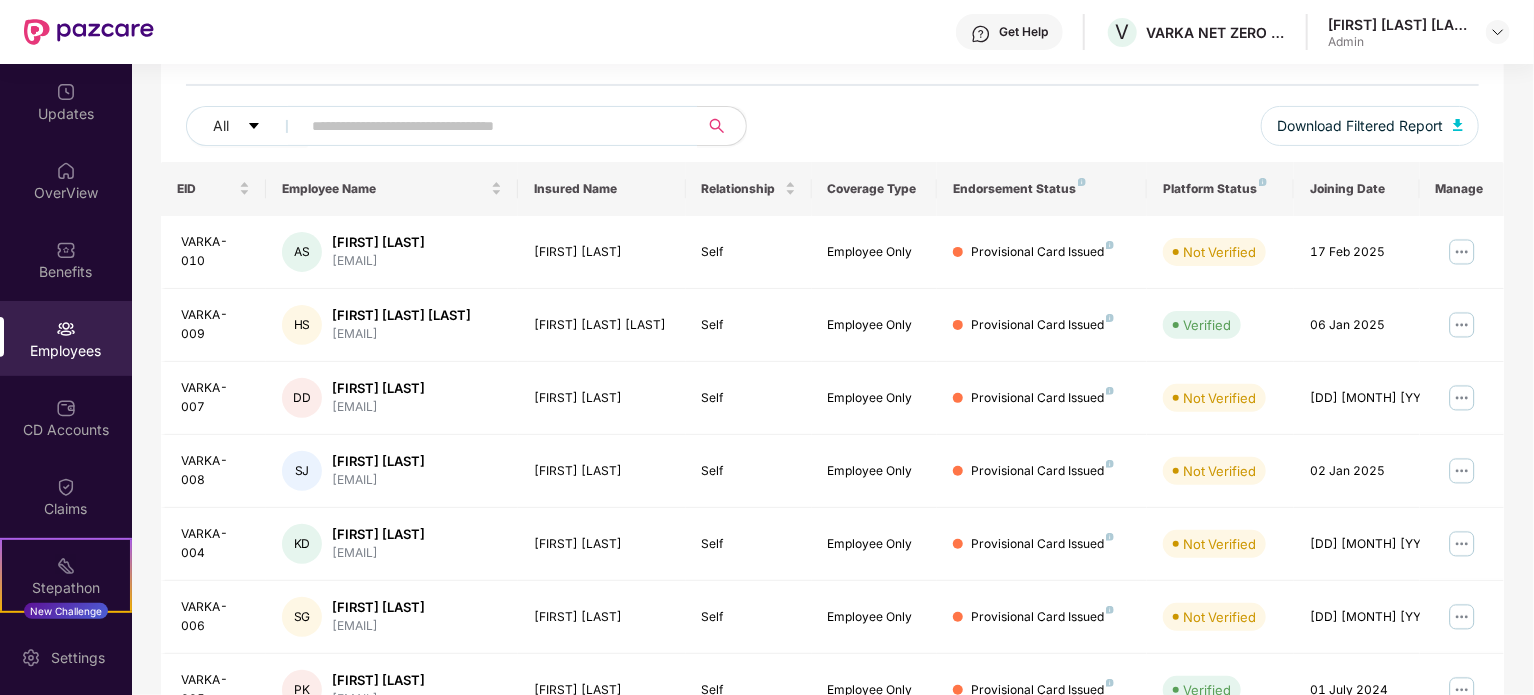 click on "Get Help V VARKA NET ZERO ADVISORY PRIVATE LIMITED Himani Vats Sharma Admin" at bounding box center [832, 32] 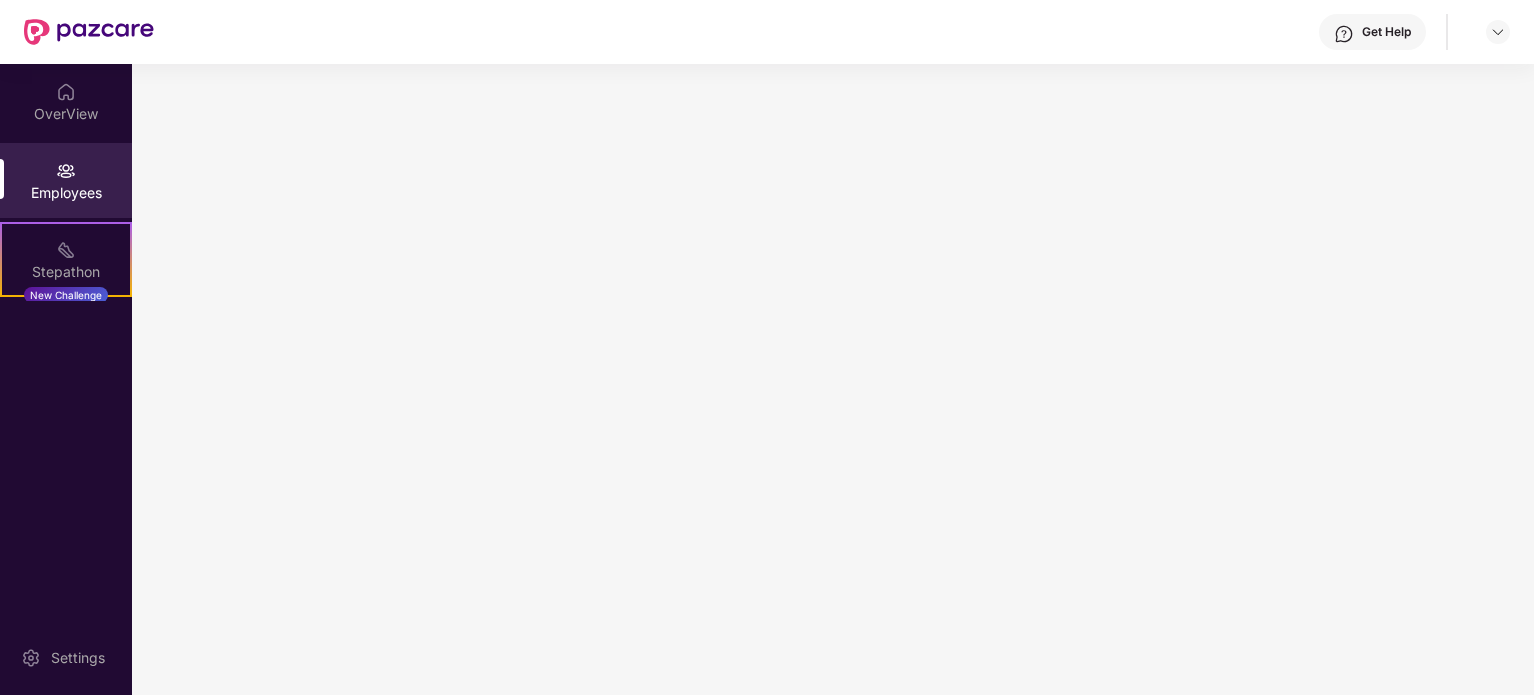 scroll, scrollTop: 0, scrollLeft: 0, axis: both 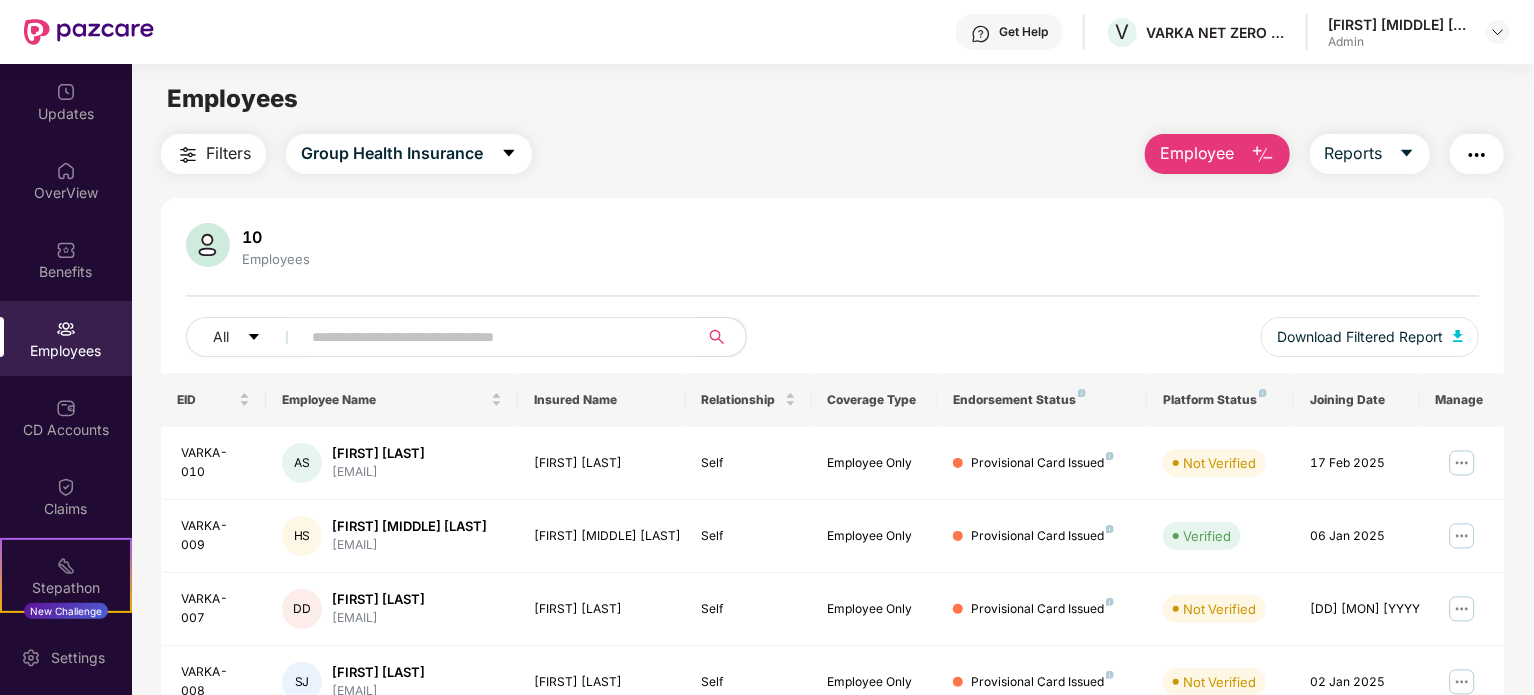 click on "10 Employees" at bounding box center [832, 247] 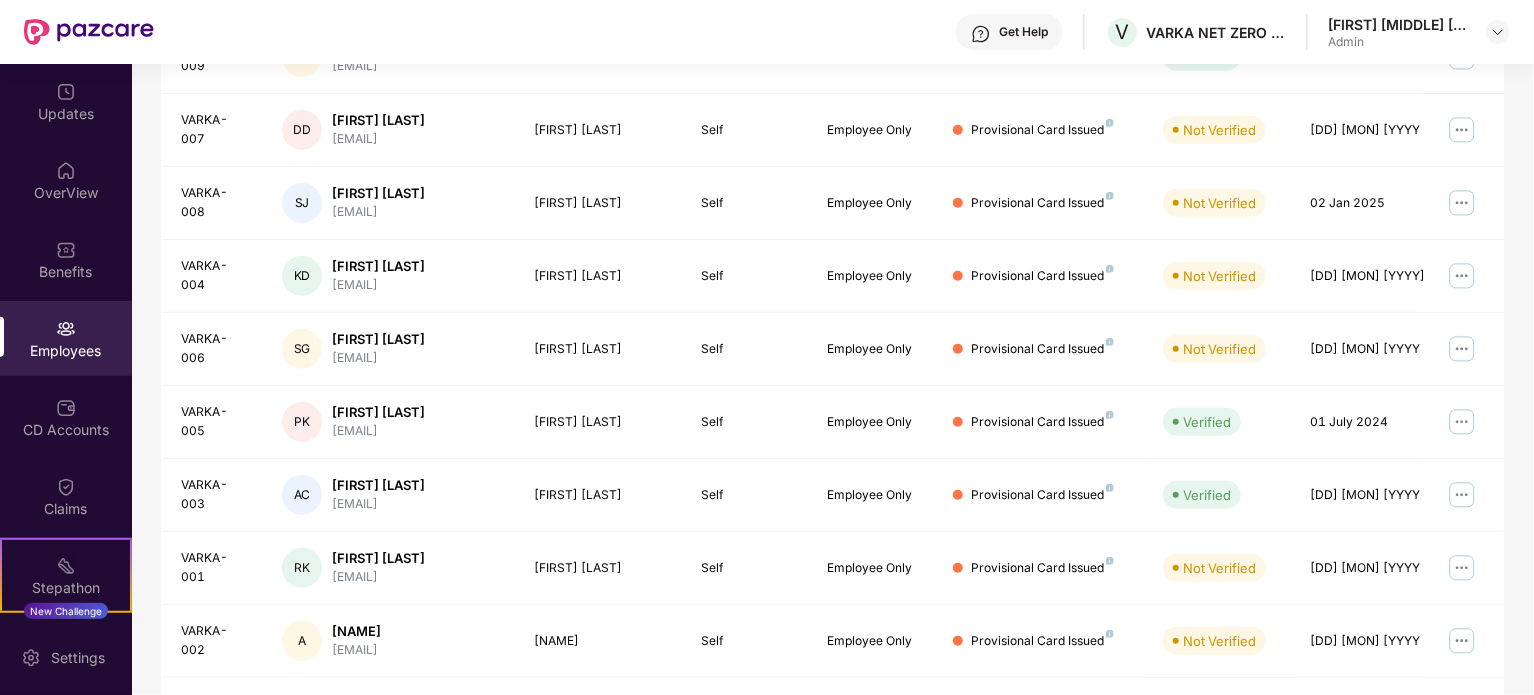 scroll, scrollTop: 531, scrollLeft: 0, axis: vertical 